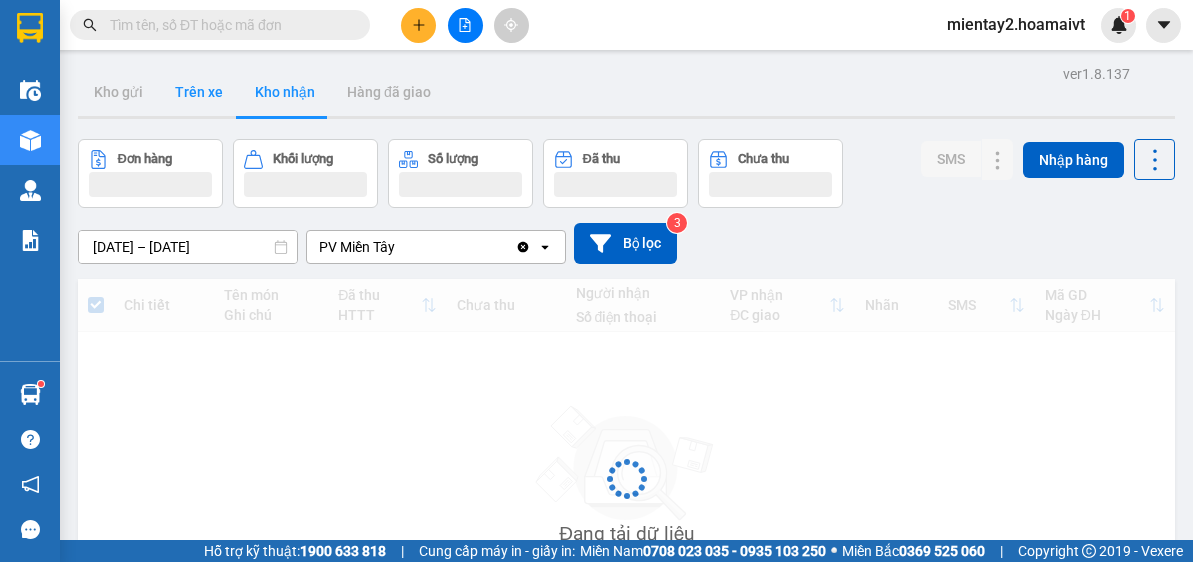 scroll, scrollTop: 0, scrollLeft: 0, axis: both 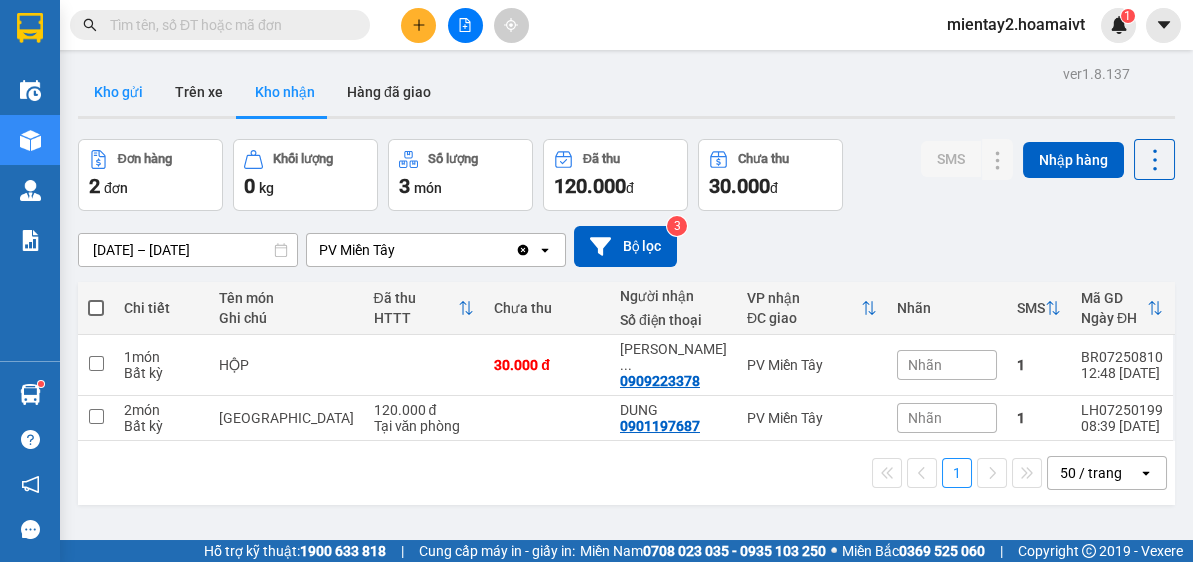 click on "Kho gửi" at bounding box center (118, 92) 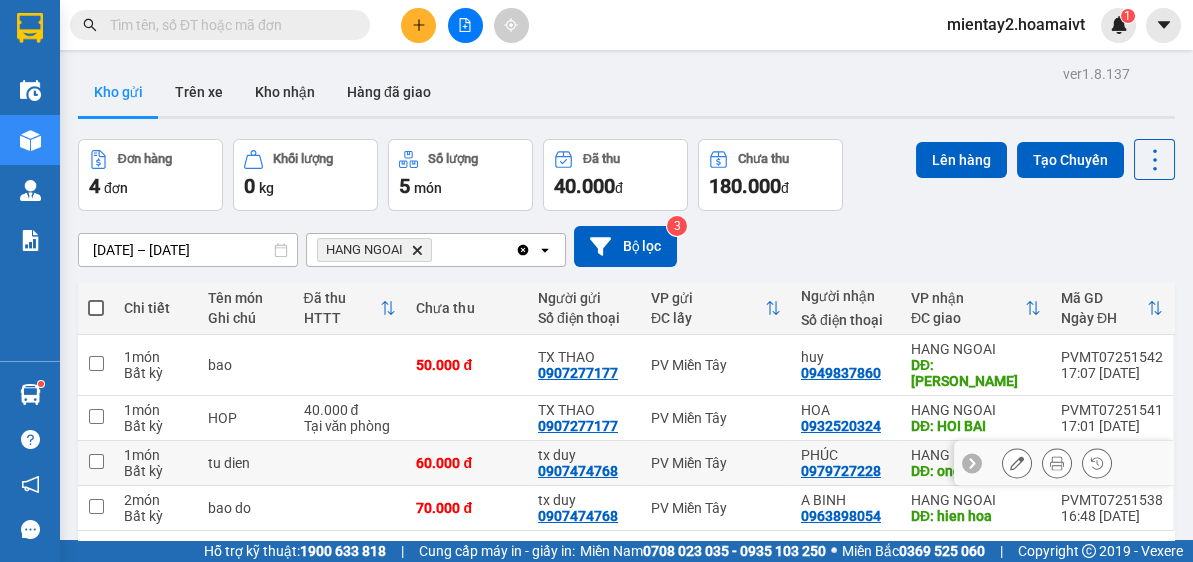 click on "60.000 đ" at bounding box center (467, 463) 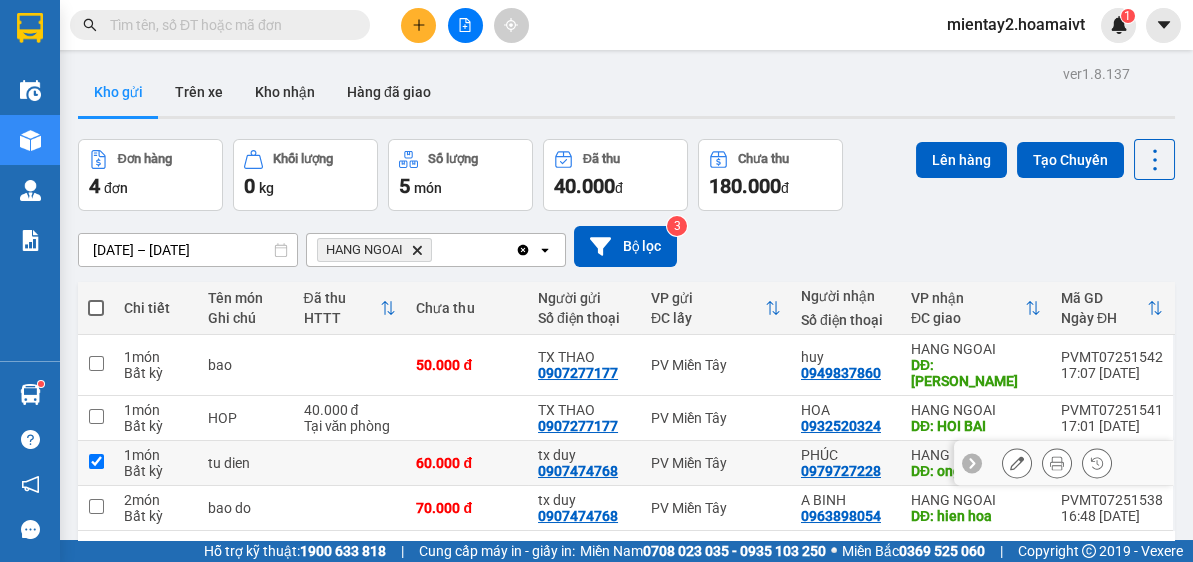 checkbox on "true" 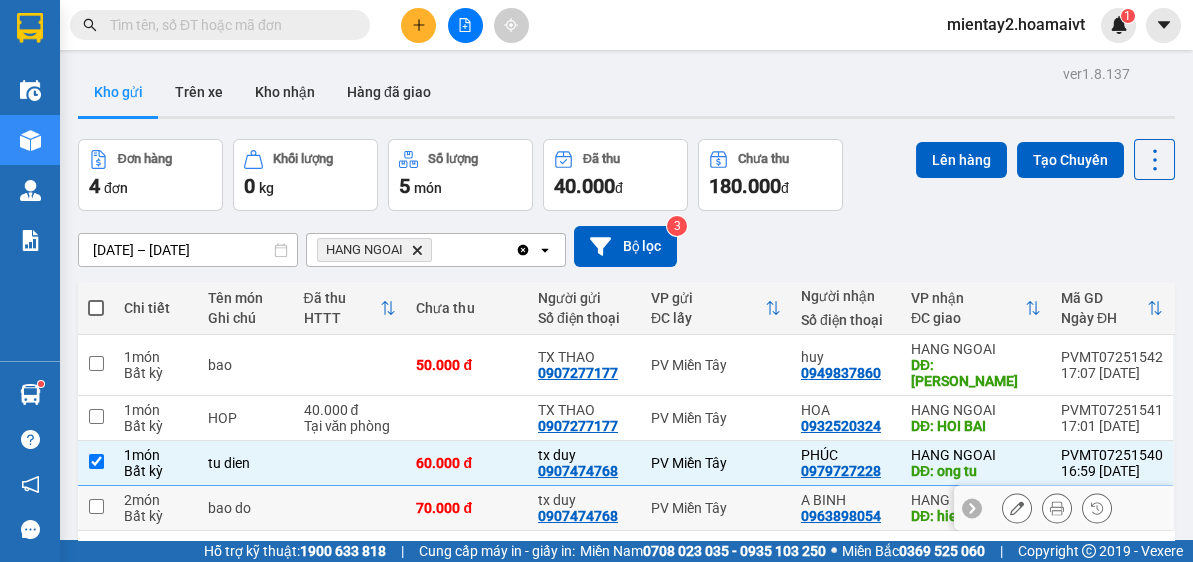 click on "70.000 đ" at bounding box center (467, 508) 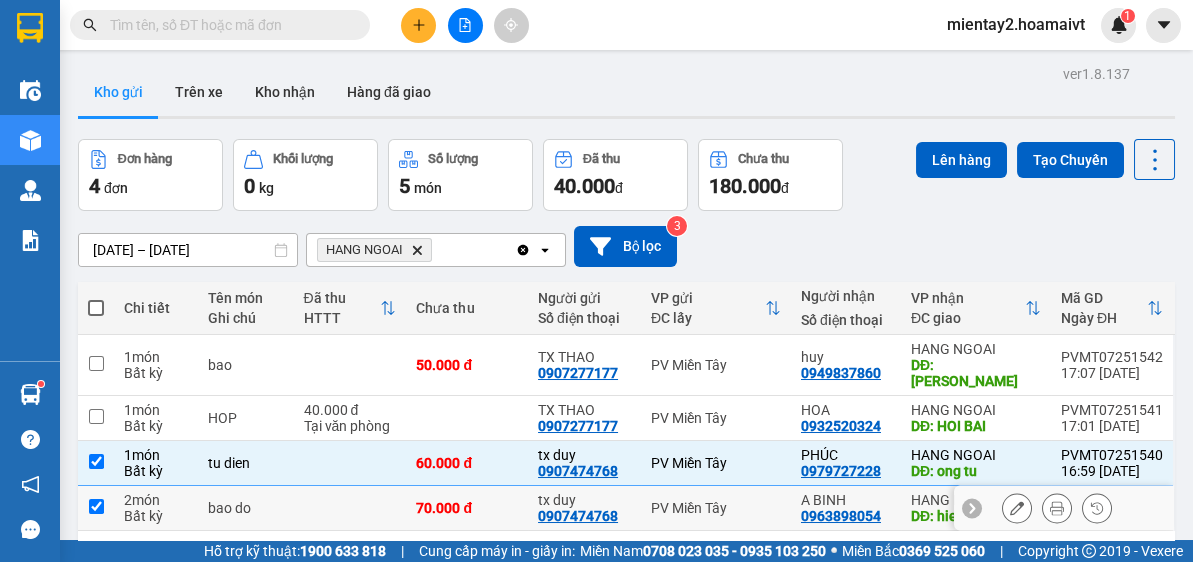 checkbox on "true" 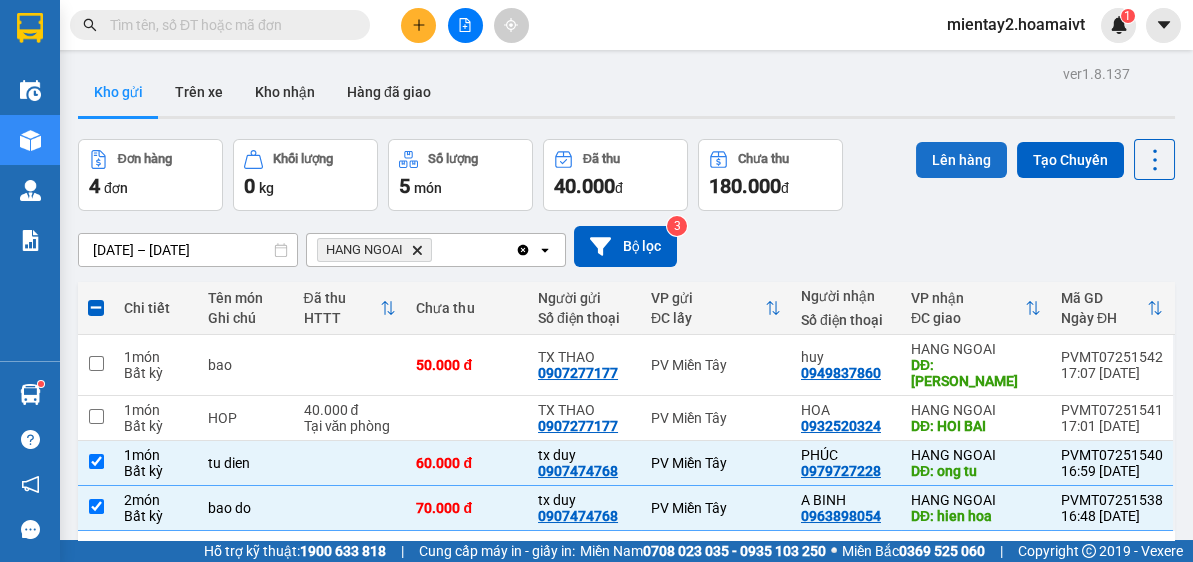 click on "Lên hàng" at bounding box center [961, 160] 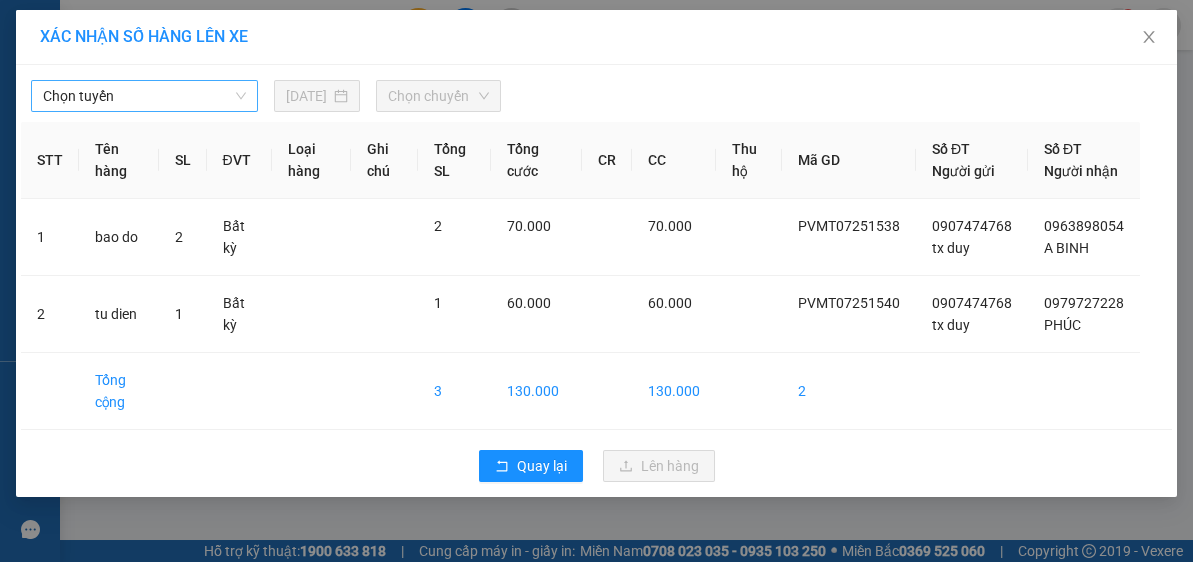 click on "Chọn tuyến" at bounding box center [144, 96] 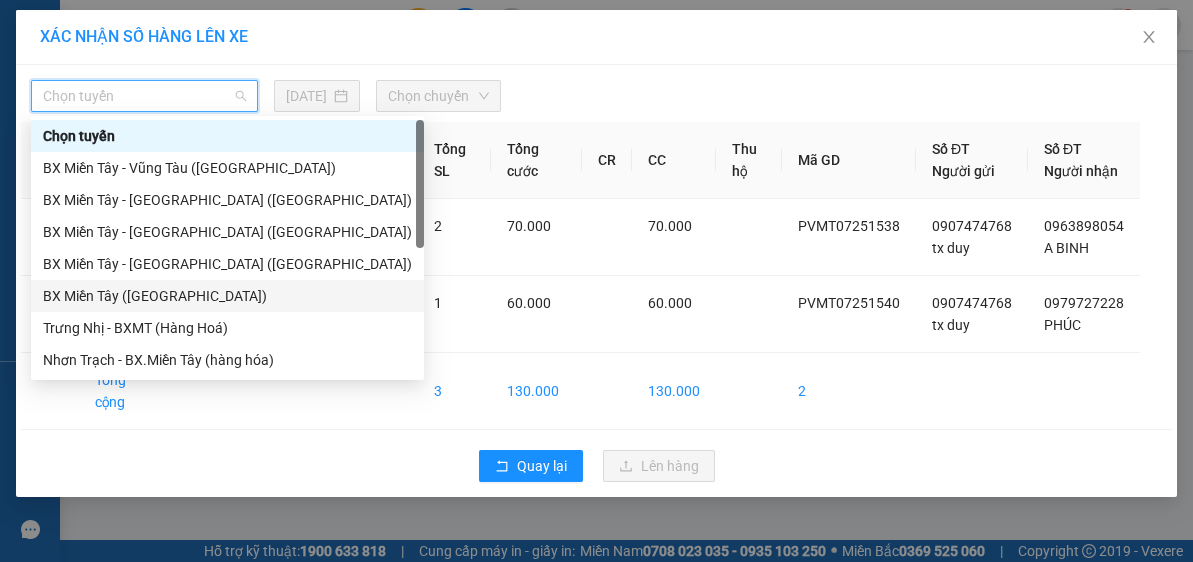 click on "BX Miền Tây  (Hàng Ngoài)" at bounding box center [227, 296] 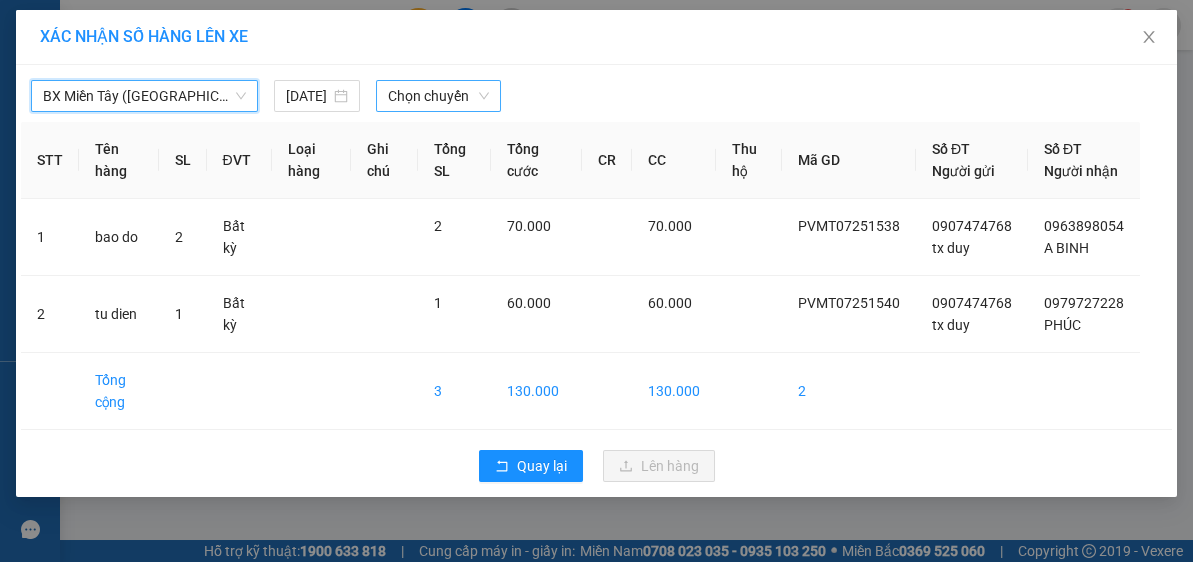 click on "Chọn chuyến" at bounding box center [439, 96] 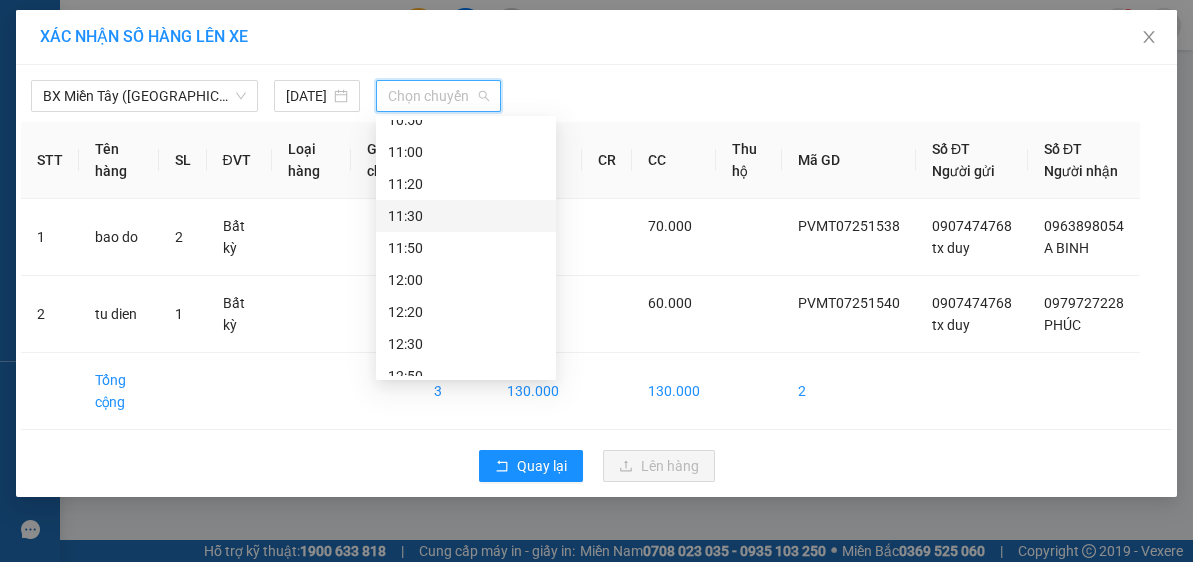 scroll, scrollTop: 480, scrollLeft: 0, axis: vertical 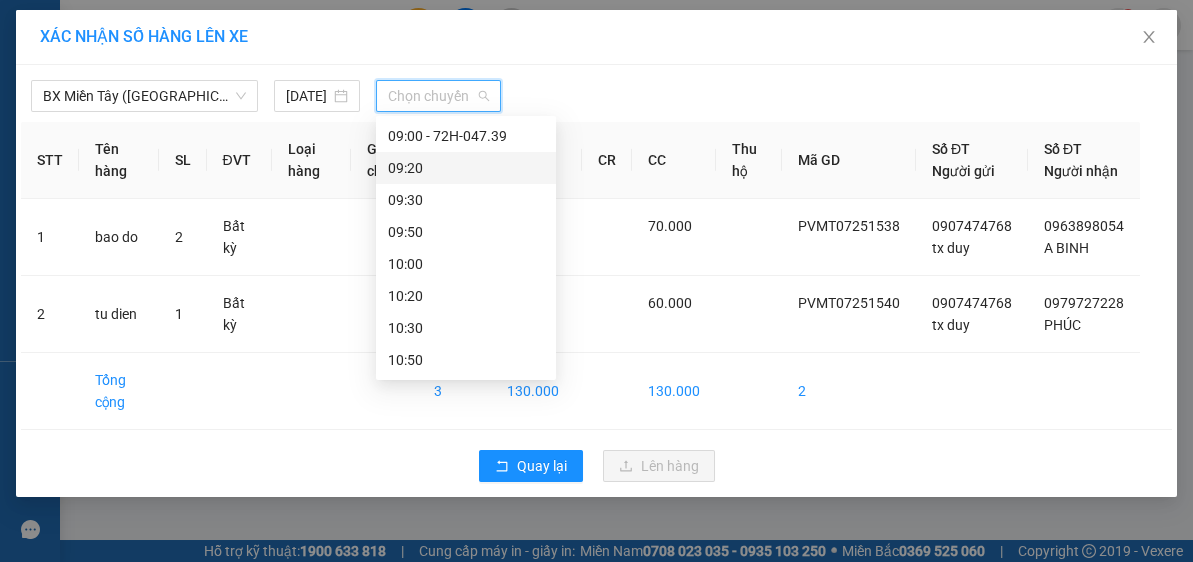 click on "09:20" at bounding box center [466, 168] 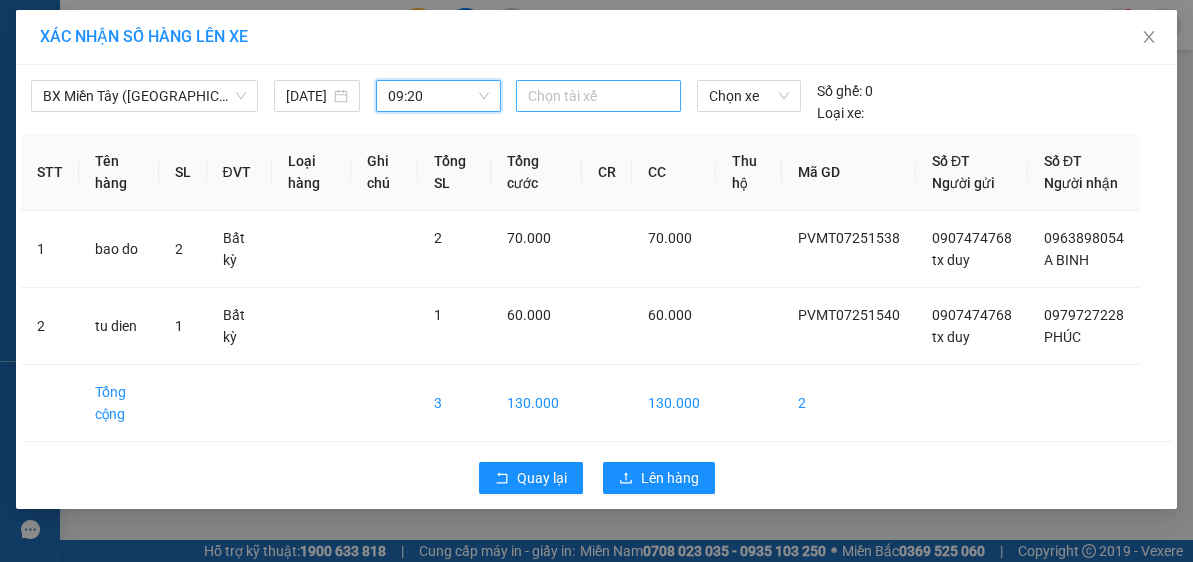 click at bounding box center (598, 96) 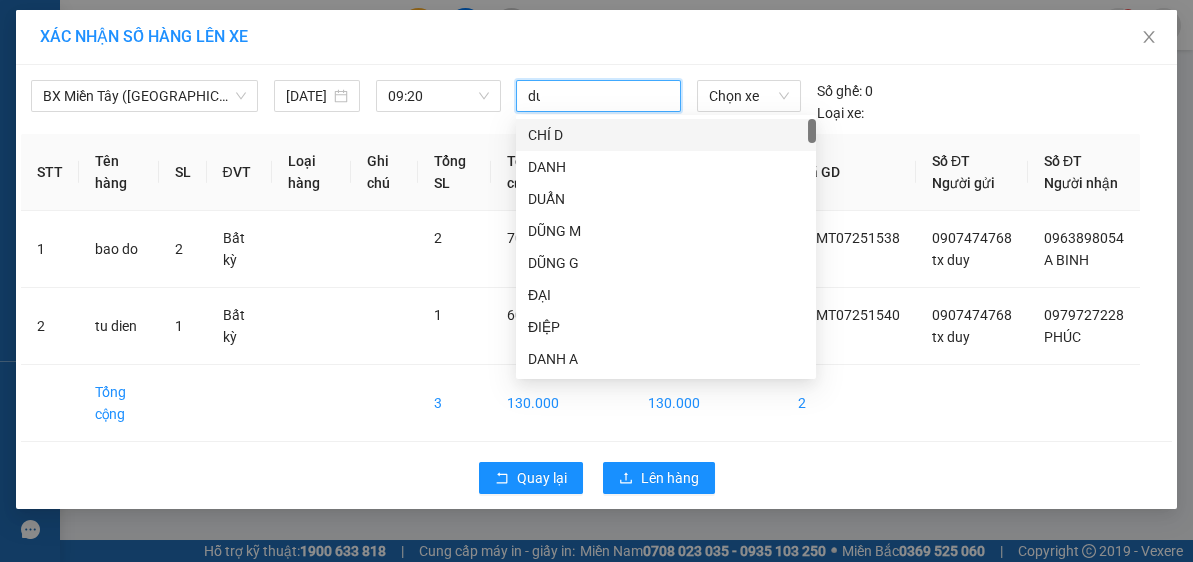 type on "duy" 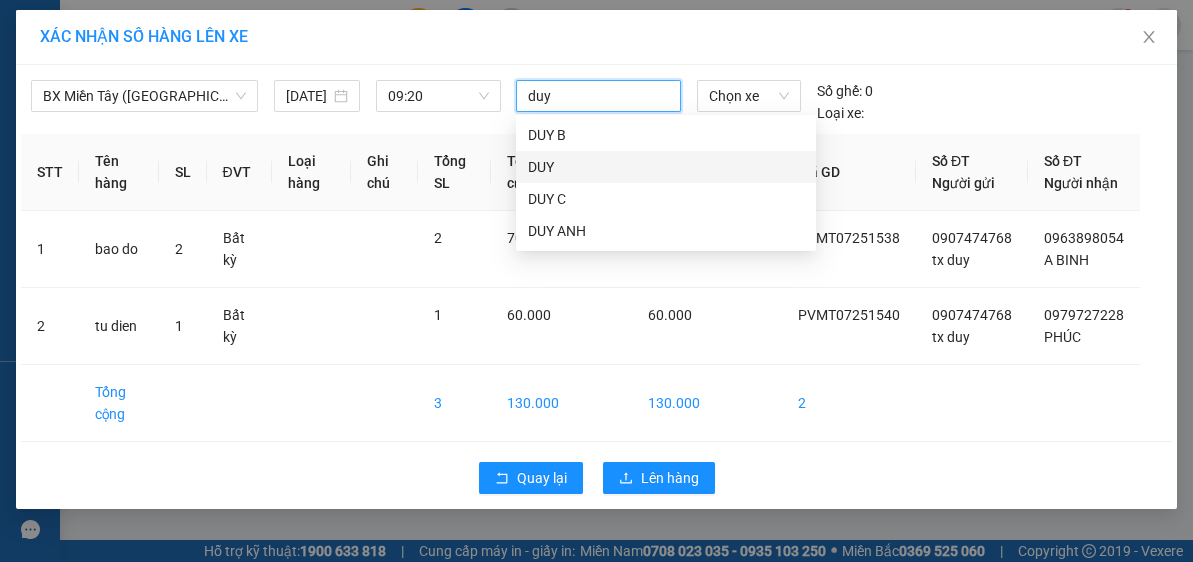 click on "DUY" at bounding box center [666, 167] 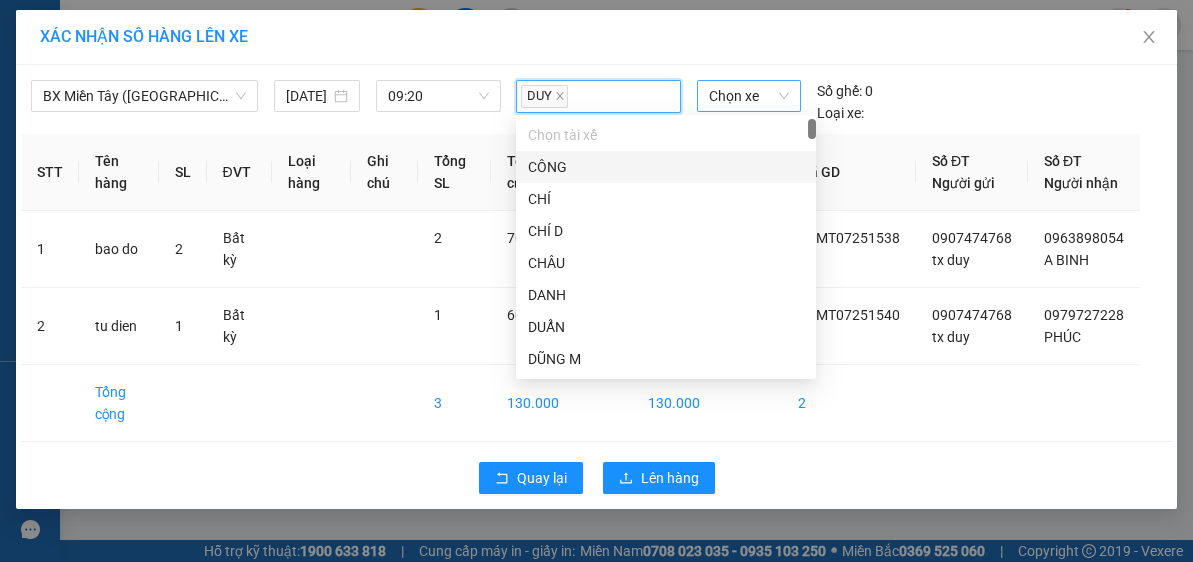 click on "Chọn xe" at bounding box center [749, 96] 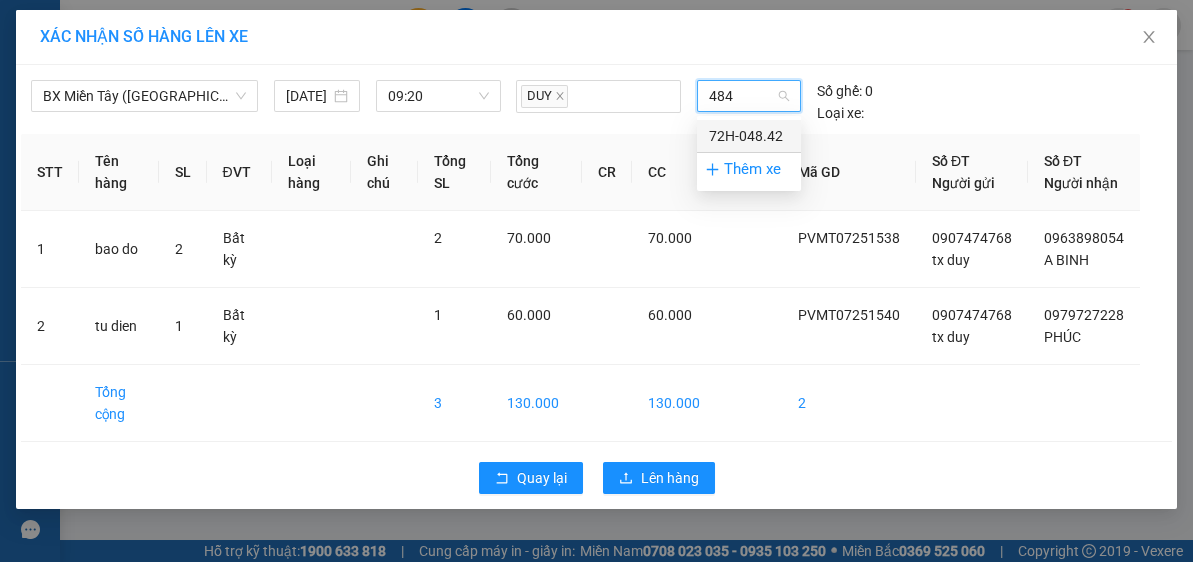 type on "4842" 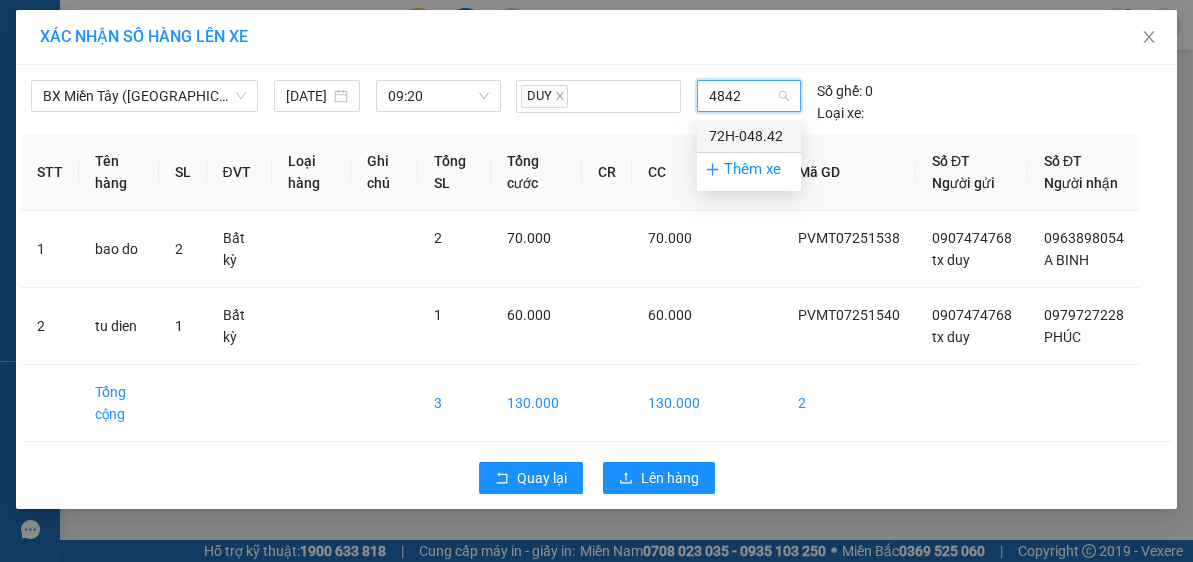 click on "72H-048.42" at bounding box center (749, 136) 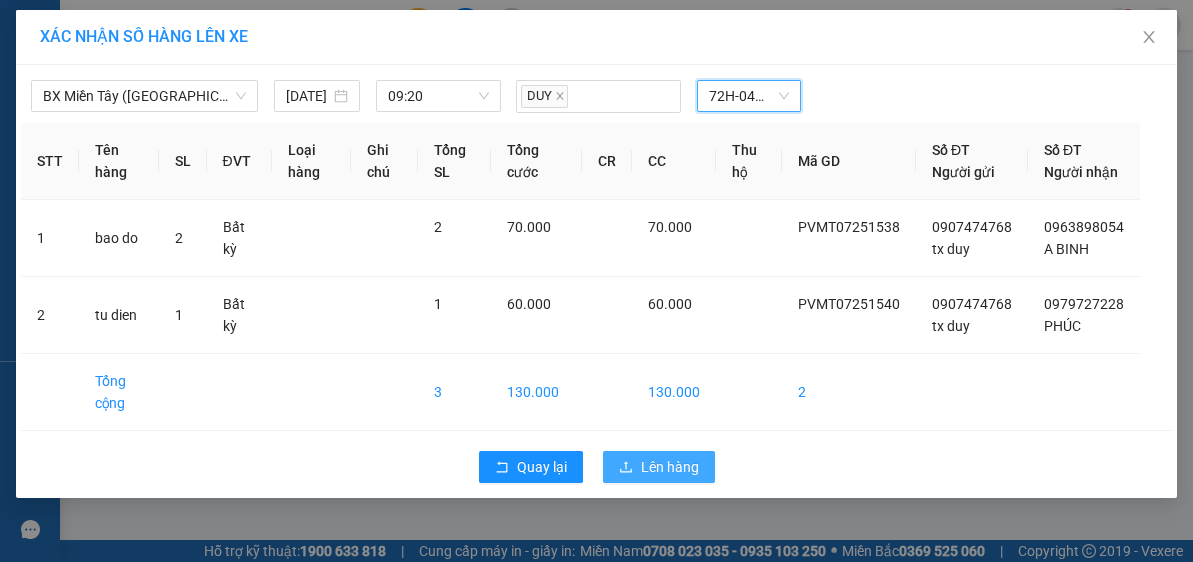 click on "Lên hàng" at bounding box center [670, 467] 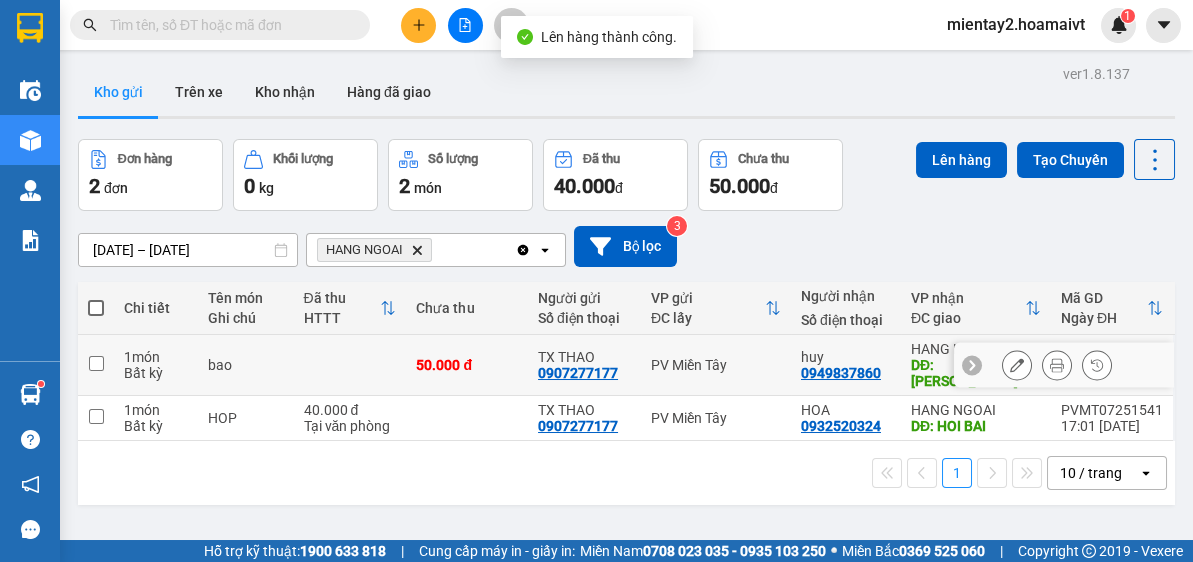 click on "50.000 đ" at bounding box center [467, 365] 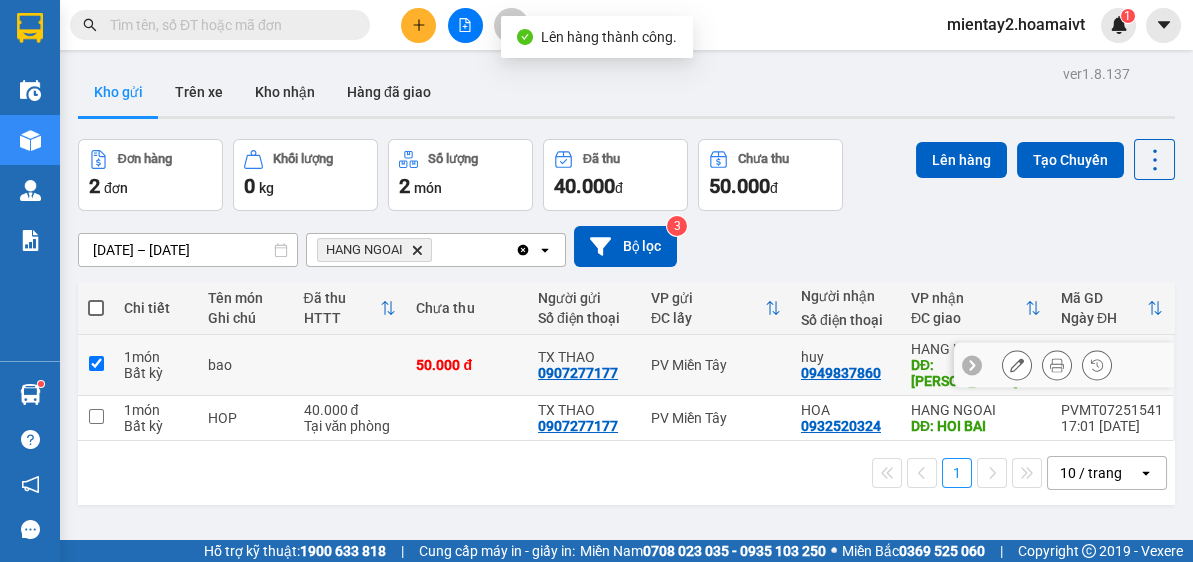 checkbox on "true" 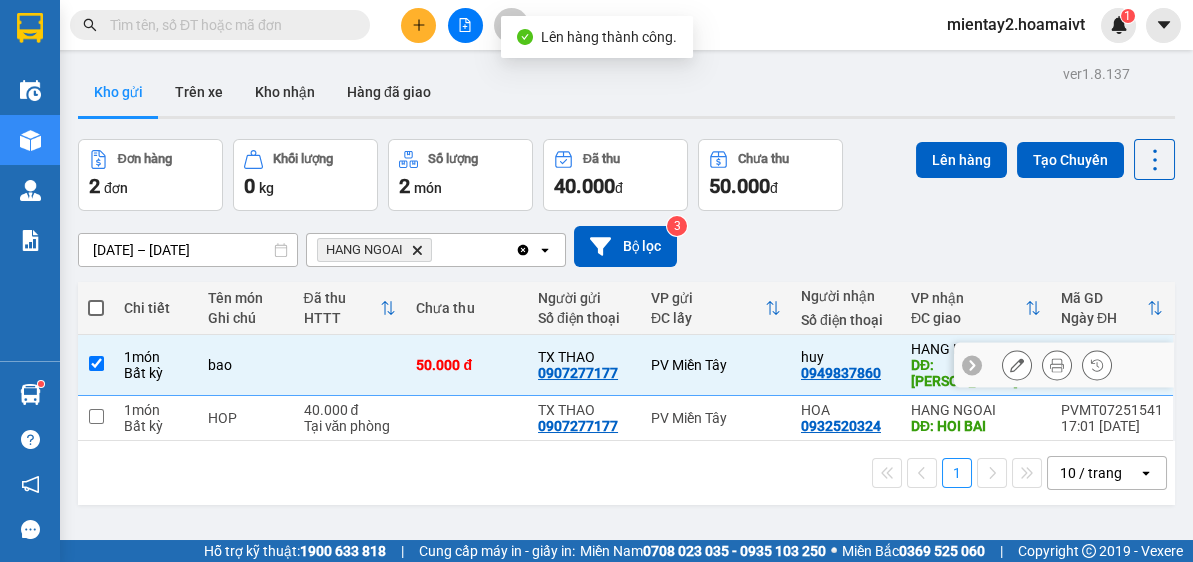 click at bounding box center (467, 418) 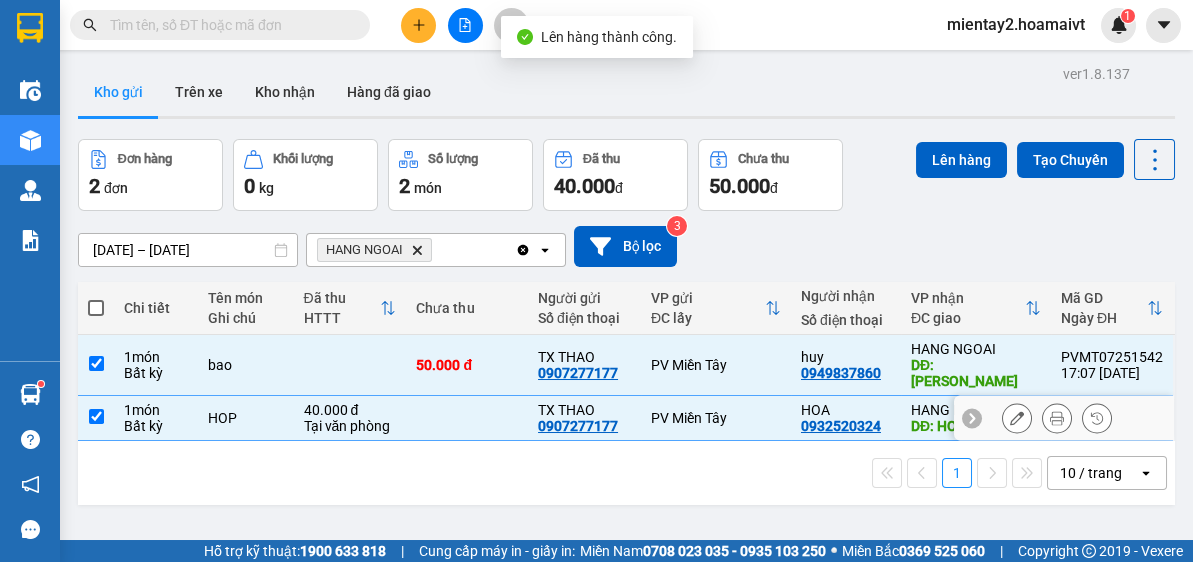 checkbox on "true" 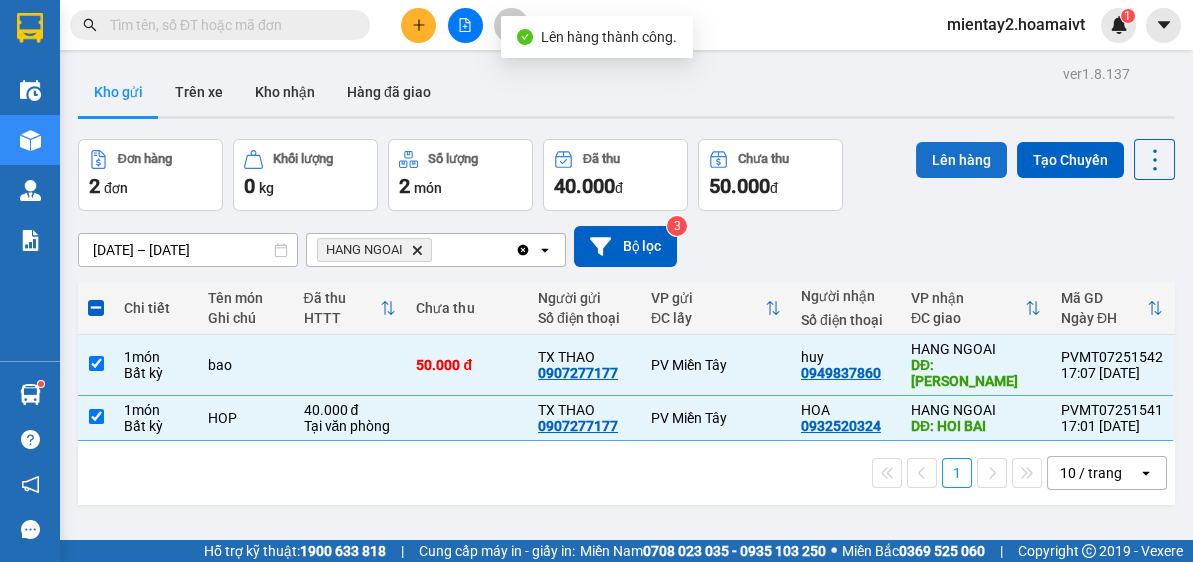 click on "Lên hàng" at bounding box center [961, 160] 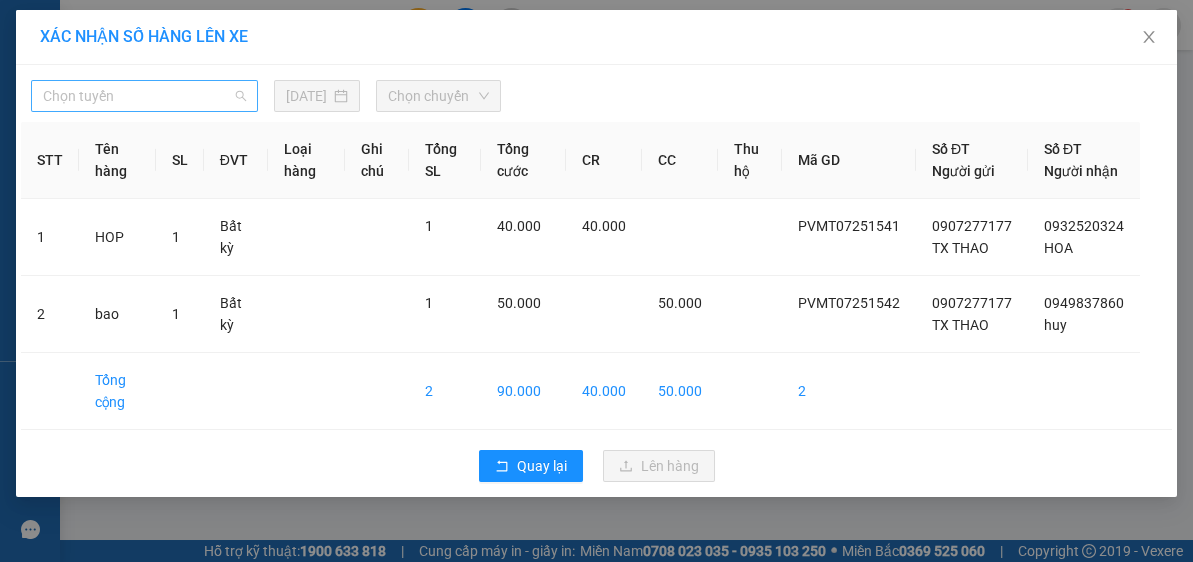 click on "Chọn tuyến" at bounding box center (144, 96) 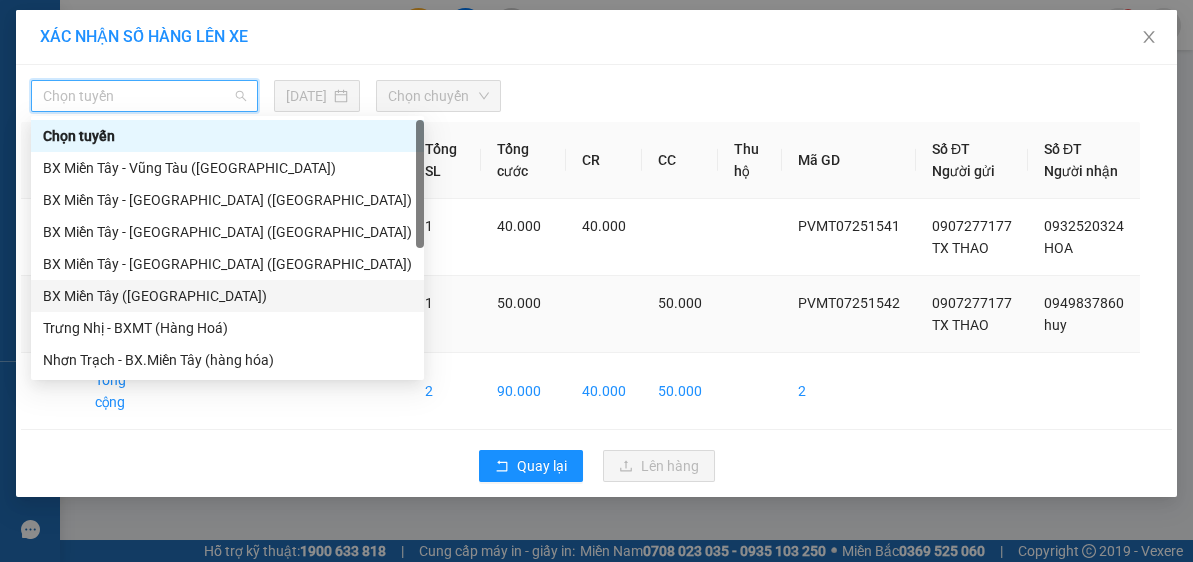 click on "BX Miền Tây  (Hàng Ngoài)" at bounding box center (227, 296) 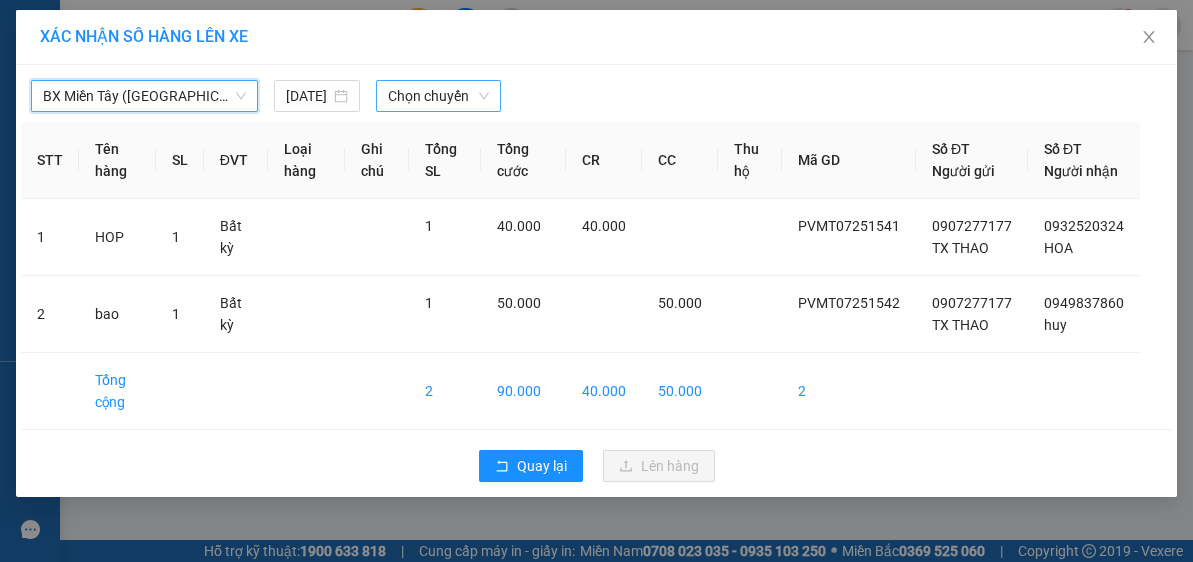 click on "Chọn chuyến" at bounding box center (439, 96) 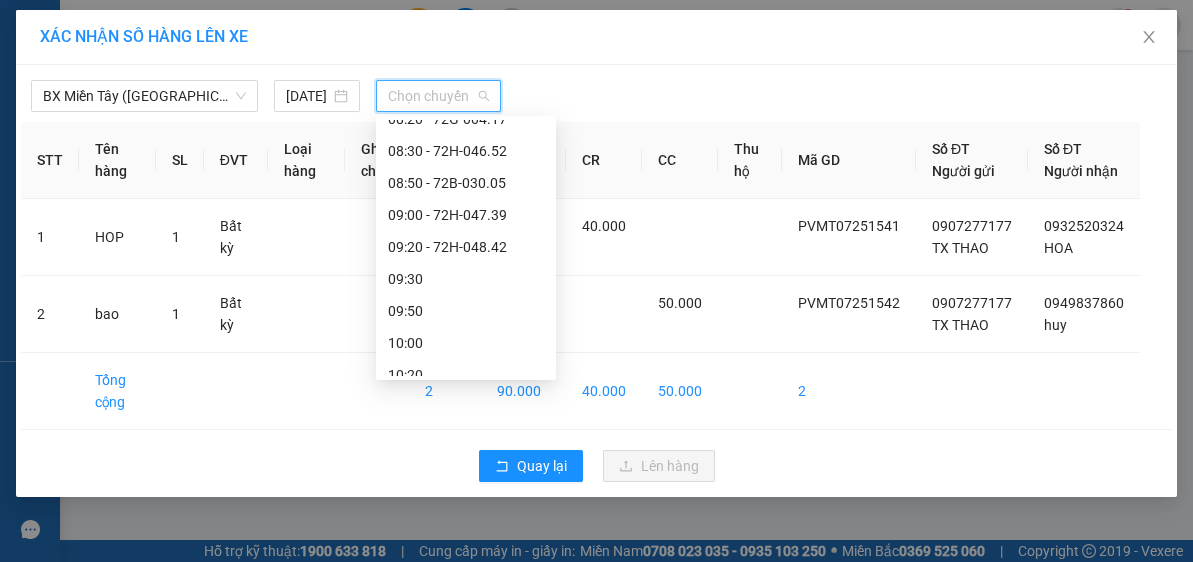 scroll, scrollTop: 400, scrollLeft: 0, axis: vertical 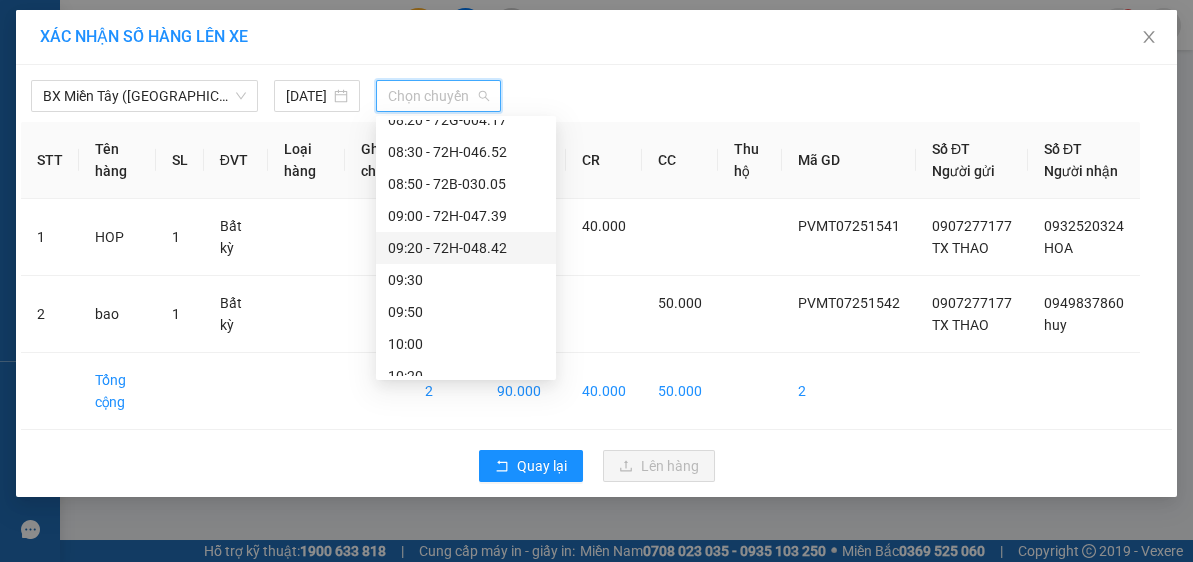 click on "09:30" at bounding box center [466, 280] 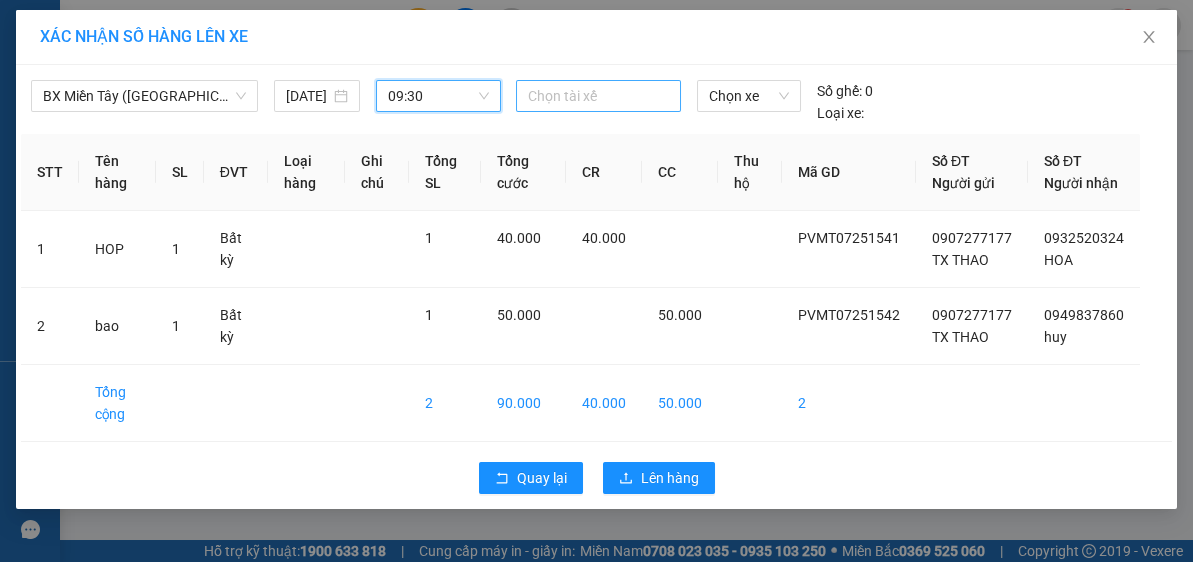 click at bounding box center (598, 96) 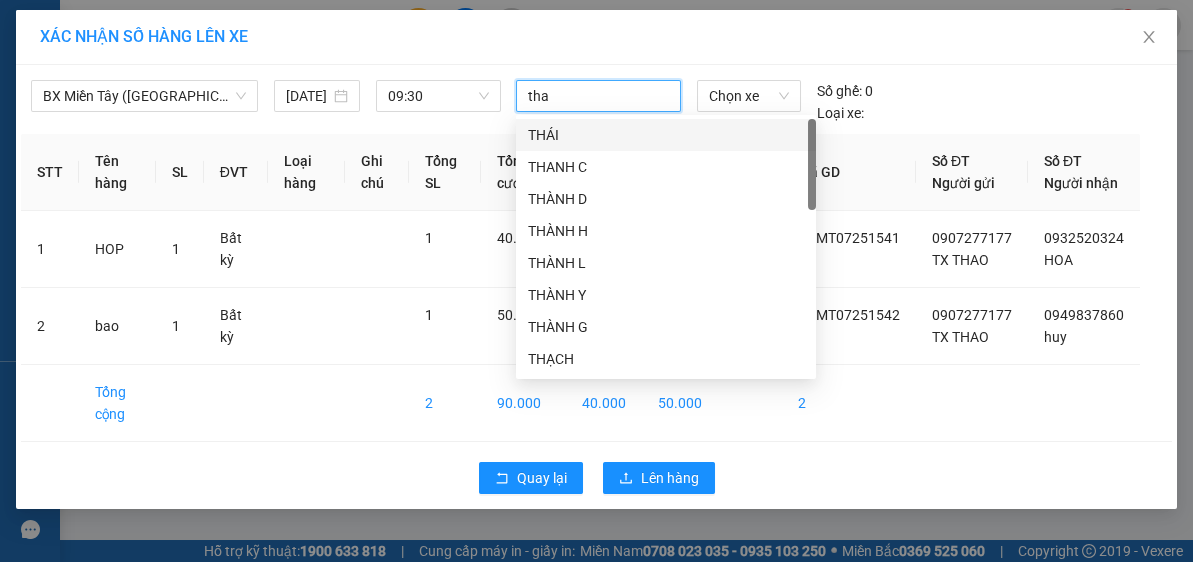 type on "thao" 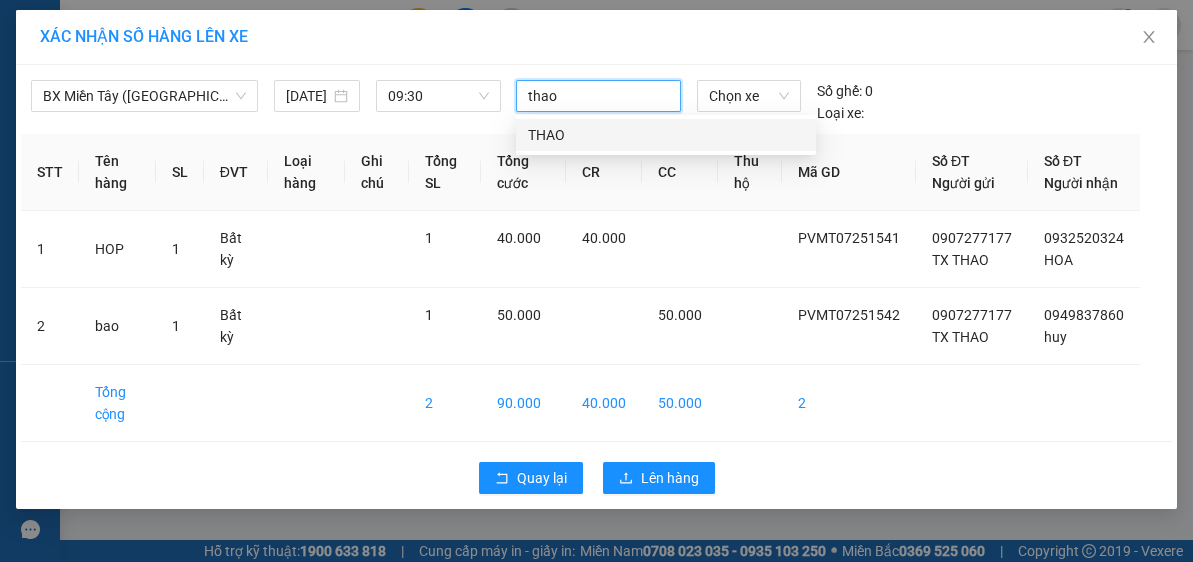 click on "THAO" at bounding box center [666, 135] 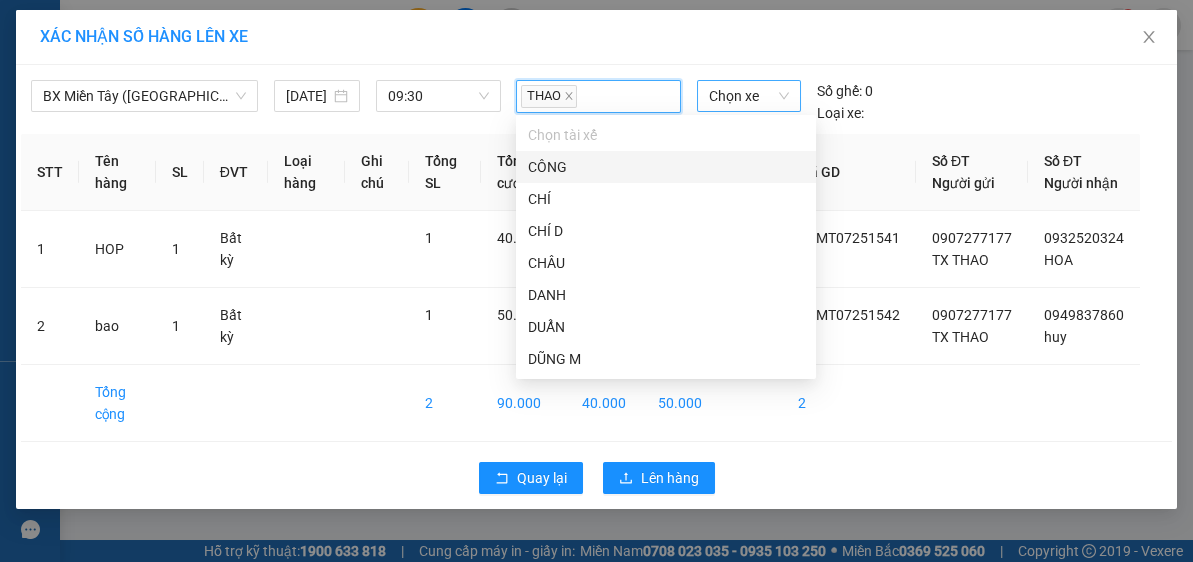 click on "Chọn xe" at bounding box center [749, 96] 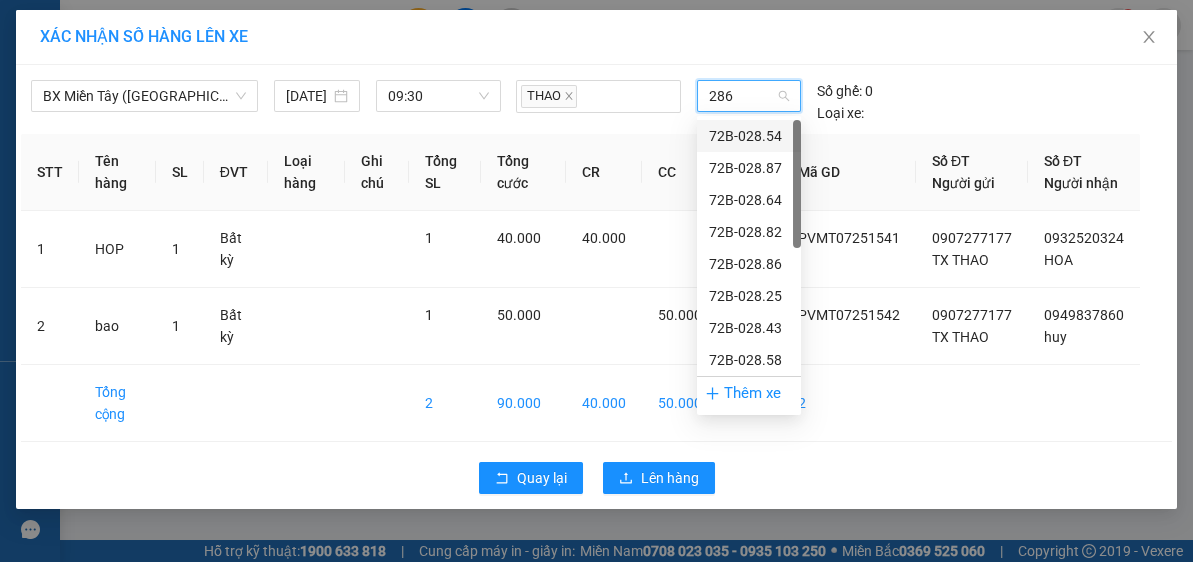type on "2863" 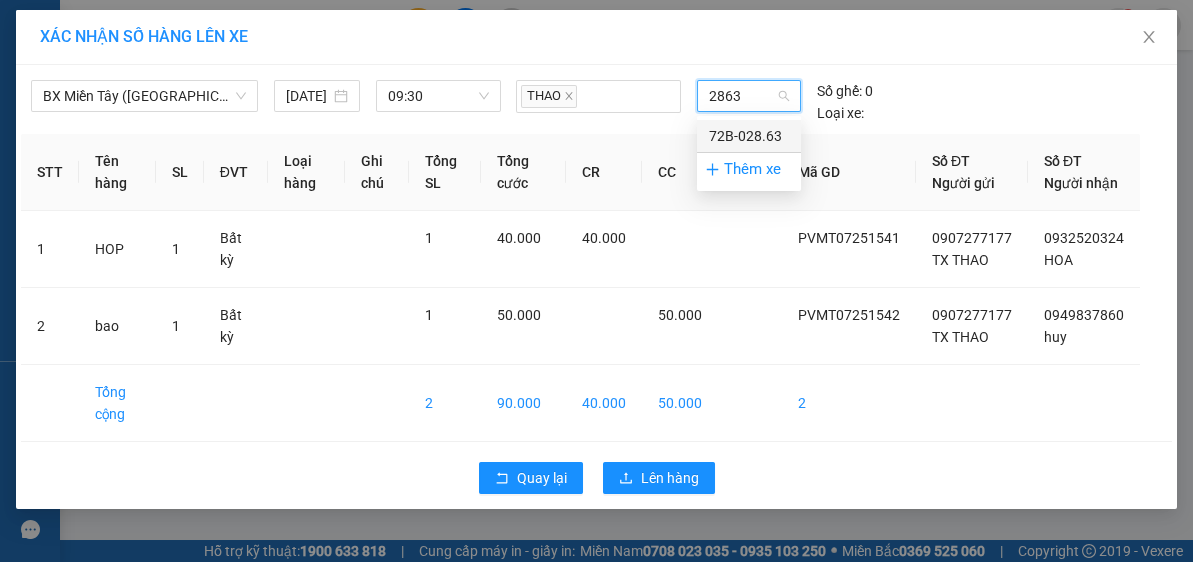 click on "72B-028.63" at bounding box center [749, 136] 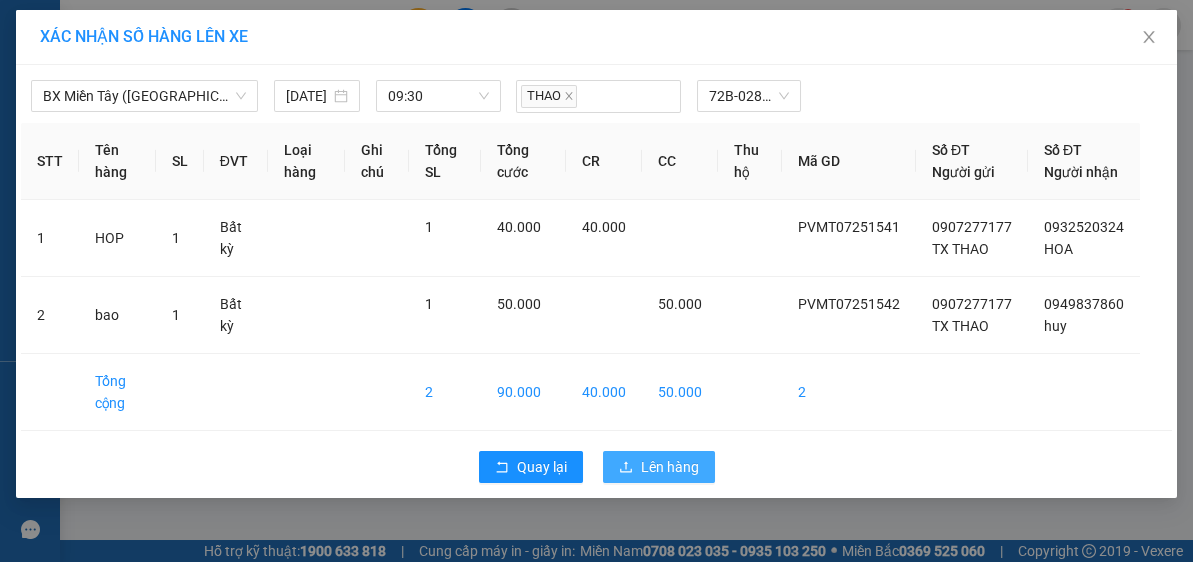 click on "Lên hàng" at bounding box center [670, 467] 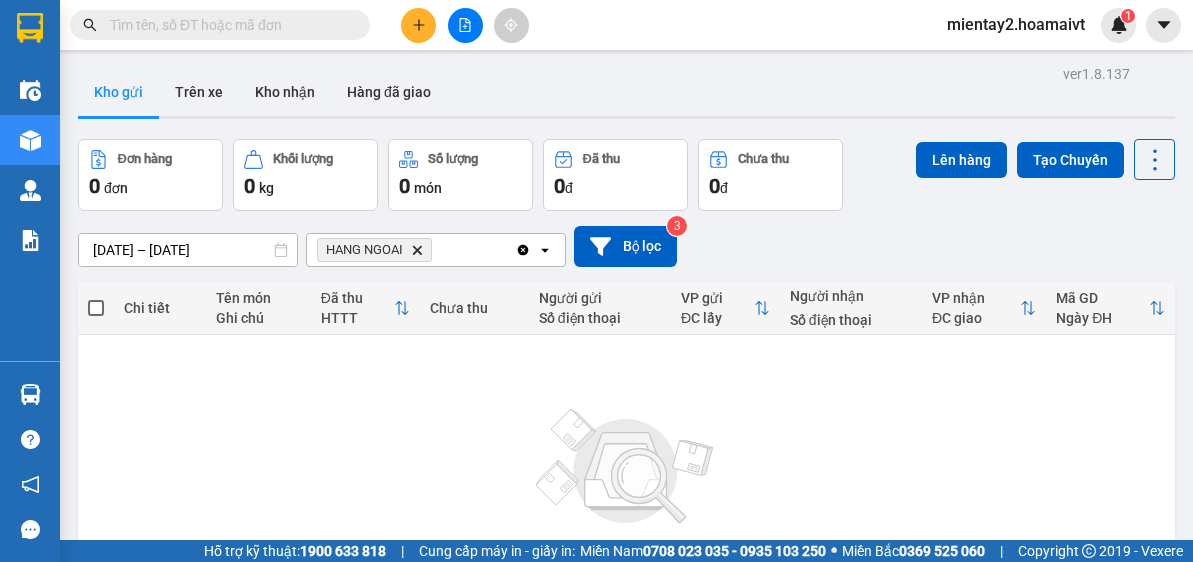 scroll, scrollTop: 0, scrollLeft: 0, axis: both 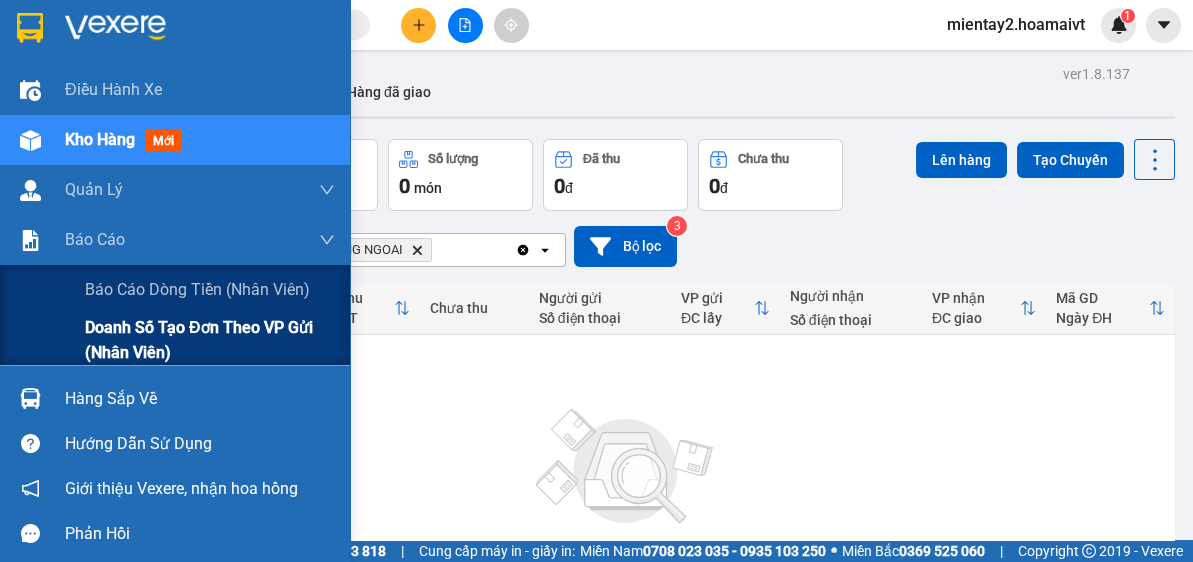 click on "Doanh số tạo đơn theo VP gửi (nhân viên)" at bounding box center [210, 340] 